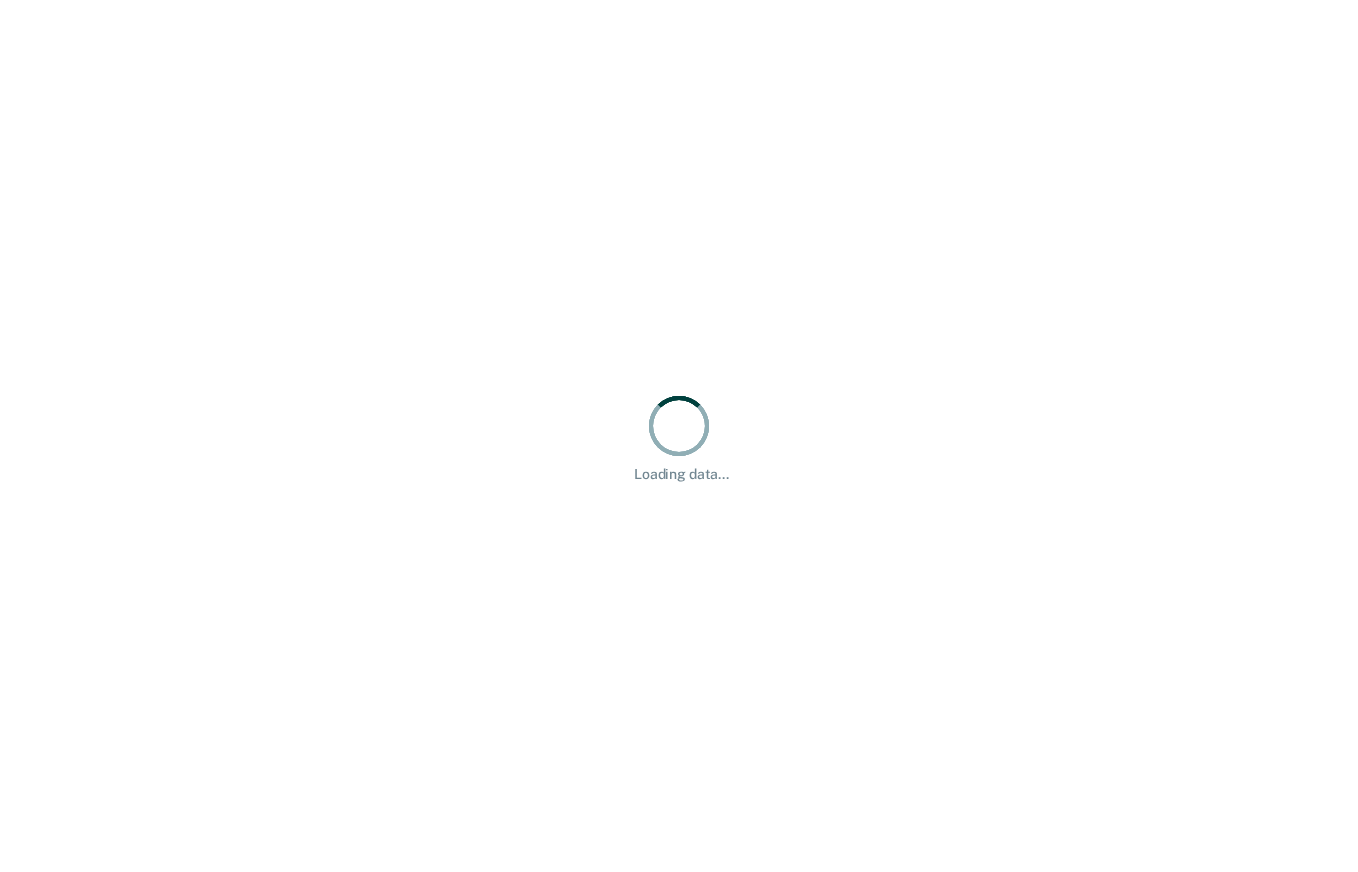 scroll, scrollTop: 0, scrollLeft: 0, axis: both 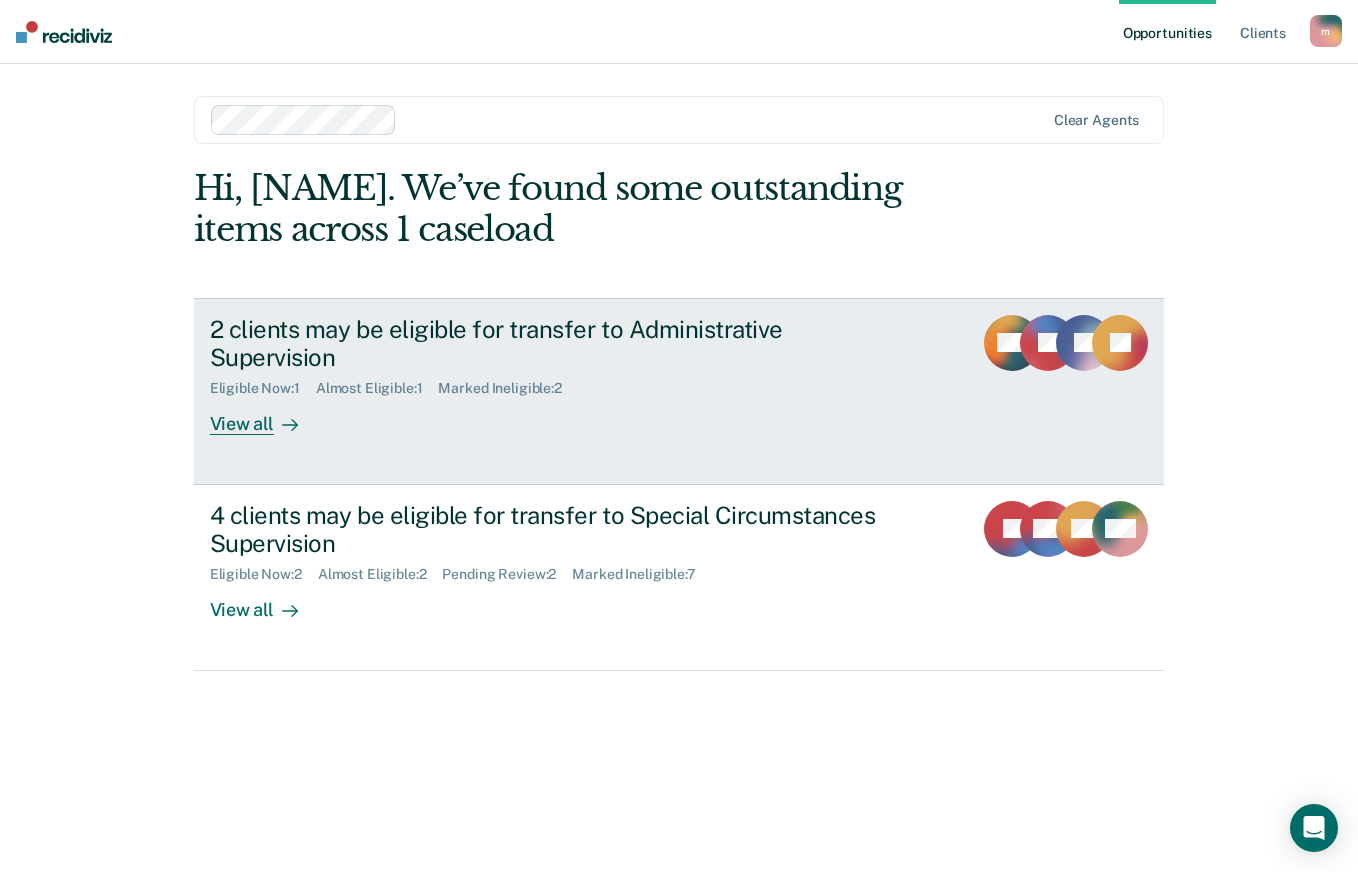 click on "Eligible Now :  1 Almost Eligible :  1 Marked Ineligible :  2" at bounding box center (561, 384) 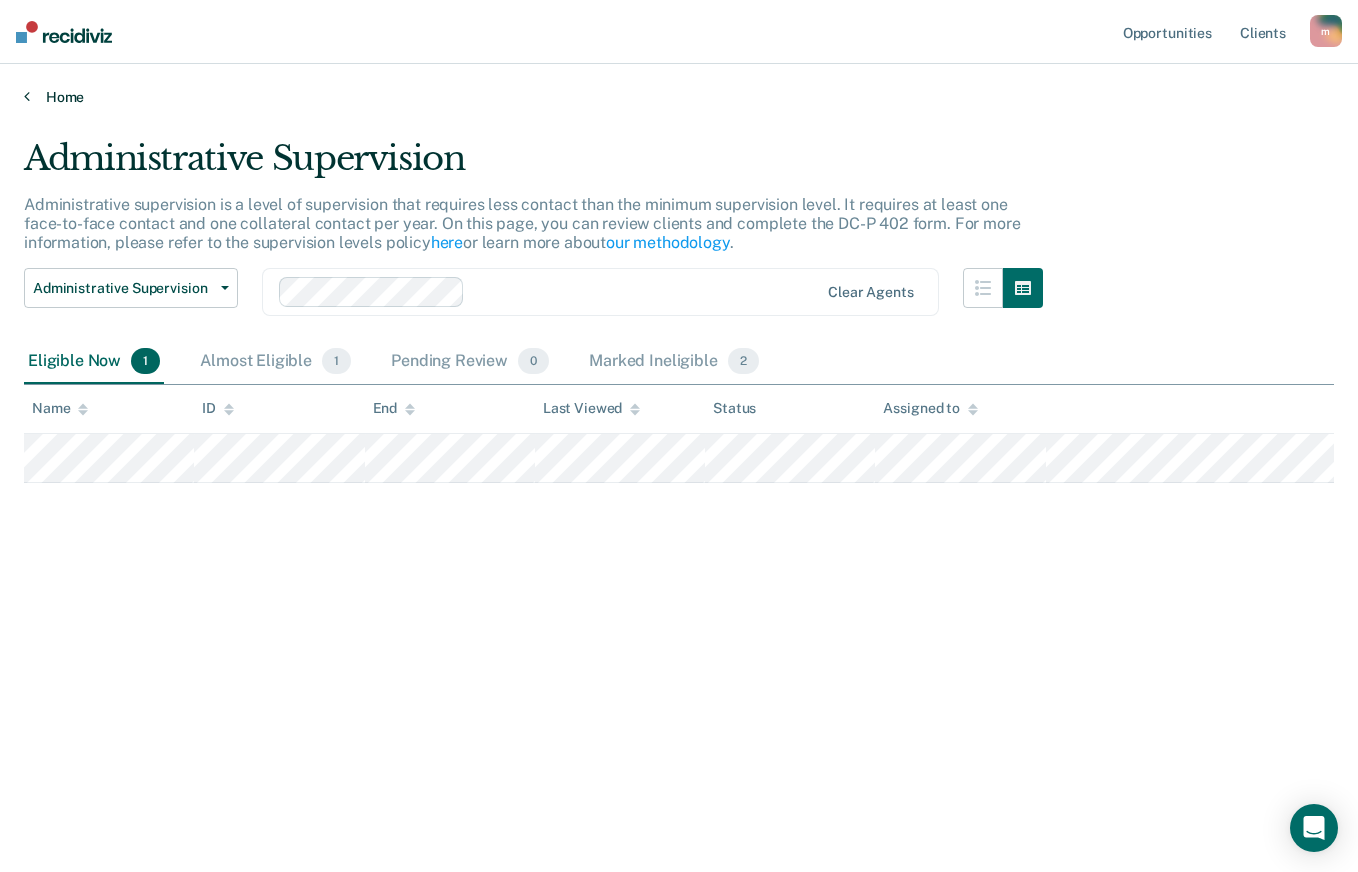 click on "Home" at bounding box center (679, 97) 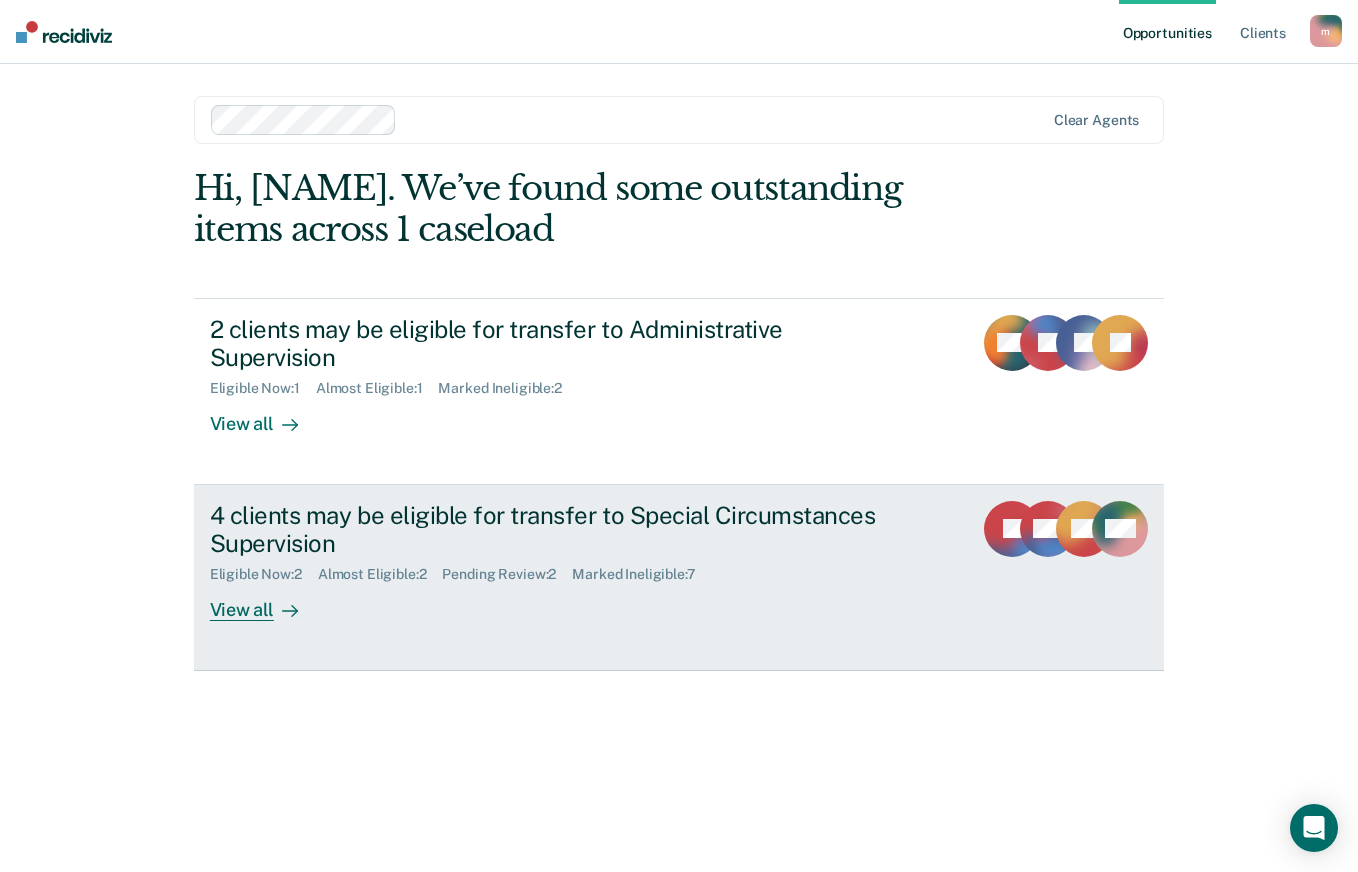 click on "4 clients may be eligible for transfer to Special Circumstances Supervision" at bounding box center (561, 530) 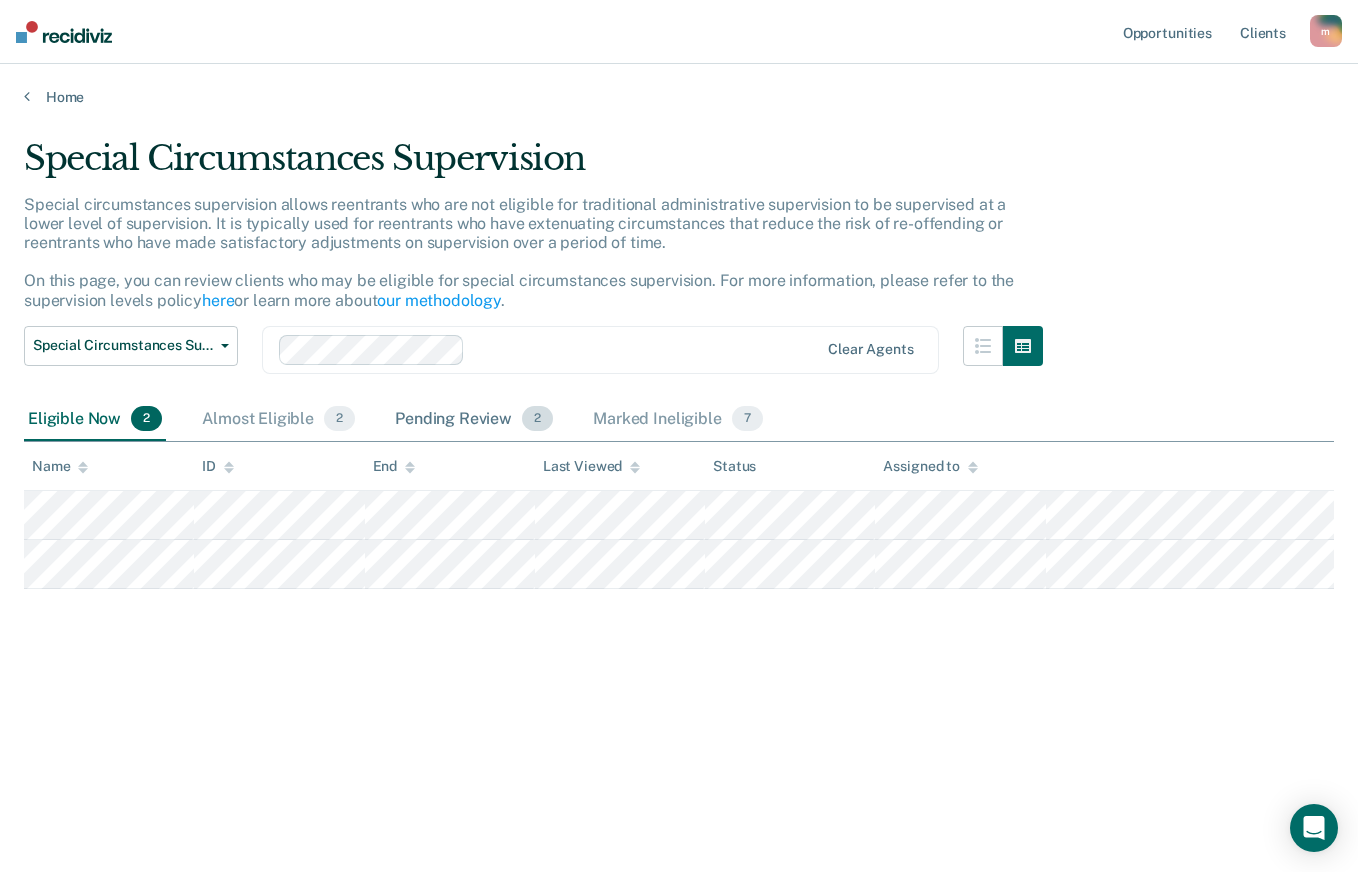 click on "Pending Review 2" at bounding box center [474, 420] 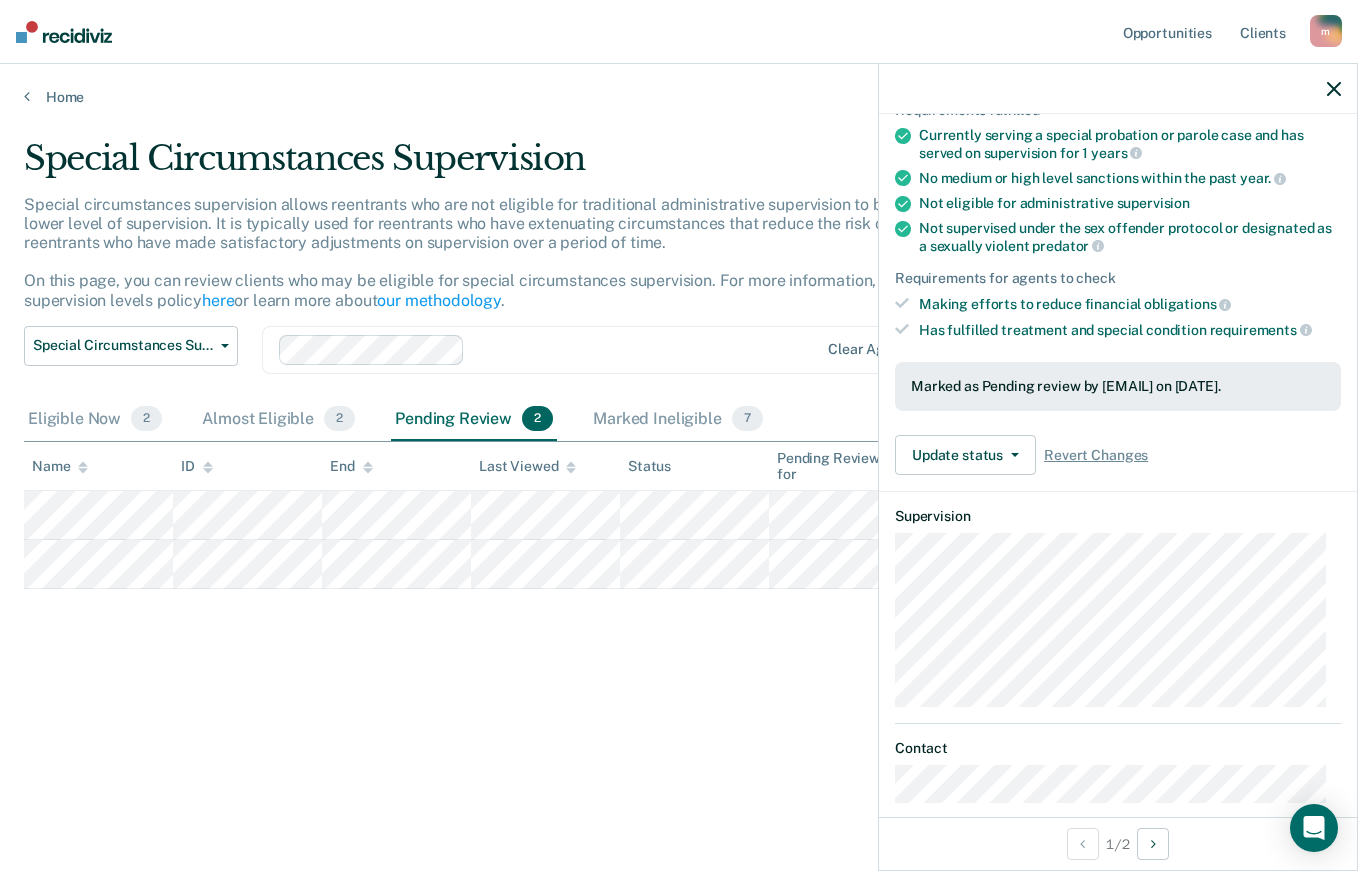 scroll, scrollTop: 200, scrollLeft: 0, axis: vertical 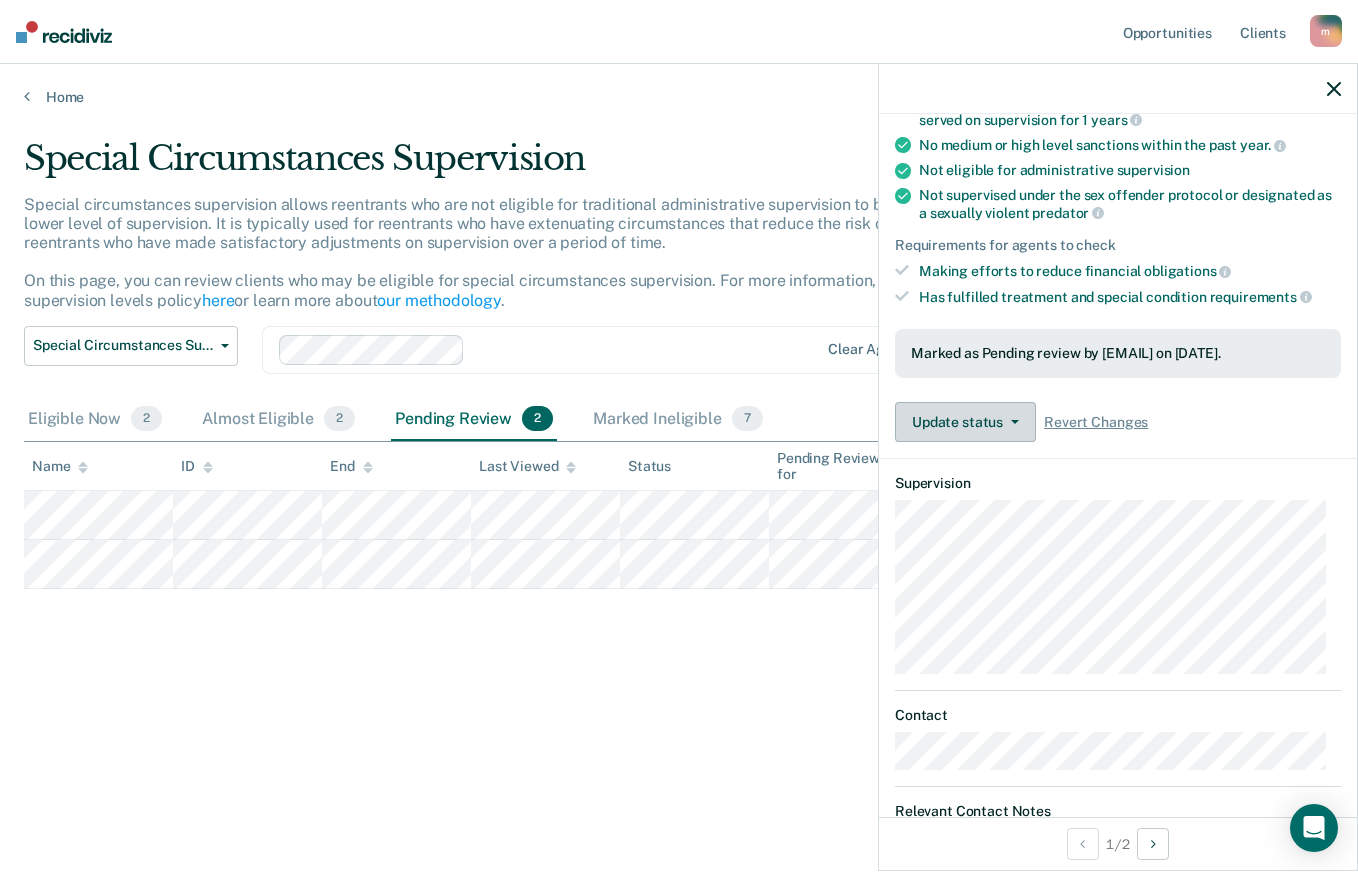click on "Update status" at bounding box center [965, 422] 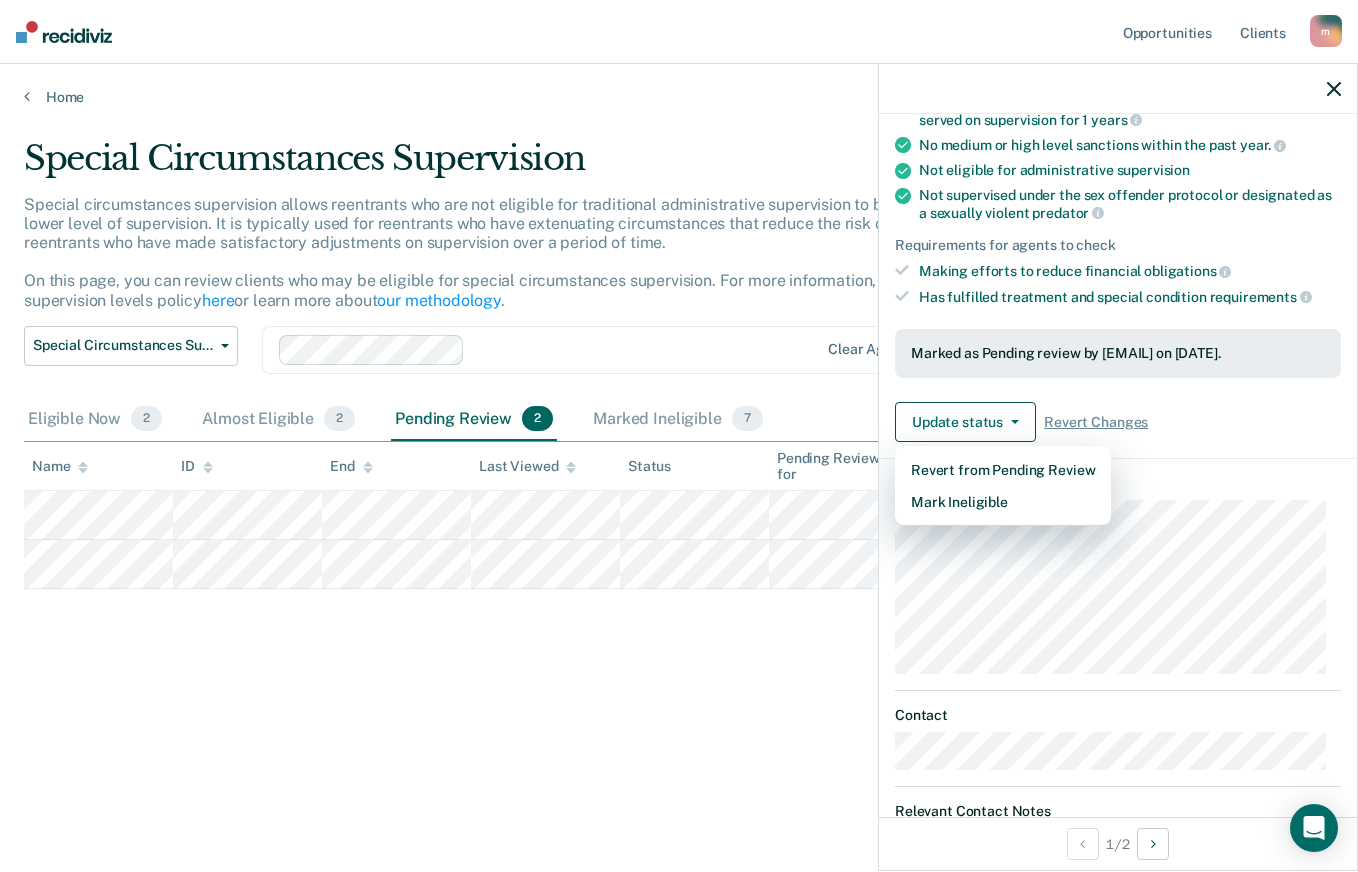 click on "Requirements fulfilled Currently serving a special probation or parole case and has served on supervision for 1   years   No medium or high level sanctions within the past   year.   Not eligible for administrative   supervision Not supervised under the sex offender protocol or designated as a sexually violent   predator   Requirements for agents to check Making efforts to reduce financial   obligations   Has fulfilled treatment and special condition   requirements   Marked as Pending review by [EMAIL] on [DATE].   Update status Revert from Pending Review Mark Ineligible Revert Changes" at bounding box center [1118, 247] 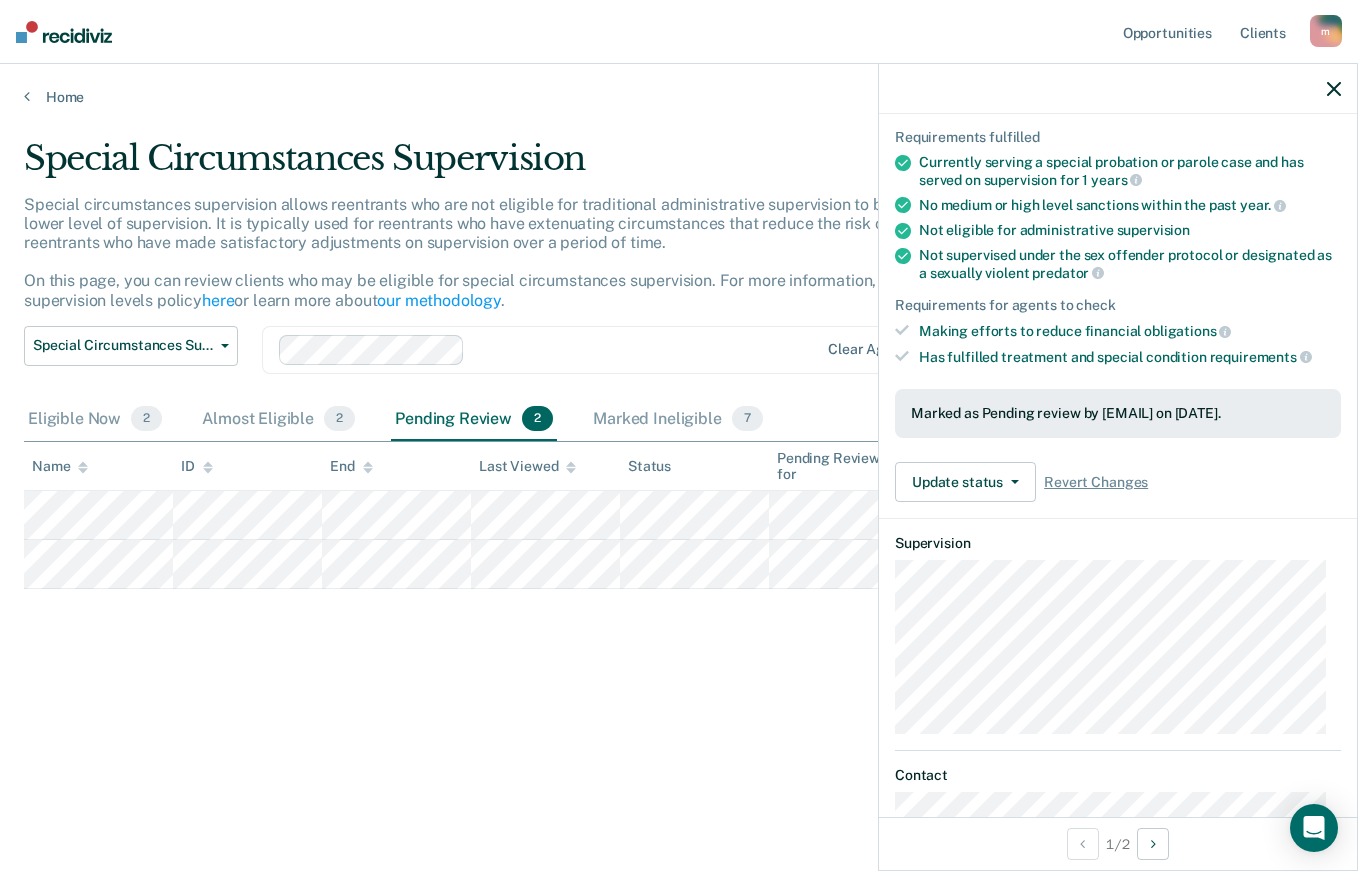 scroll, scrollTop: 319, scrollLeft: 0, axis: vertical 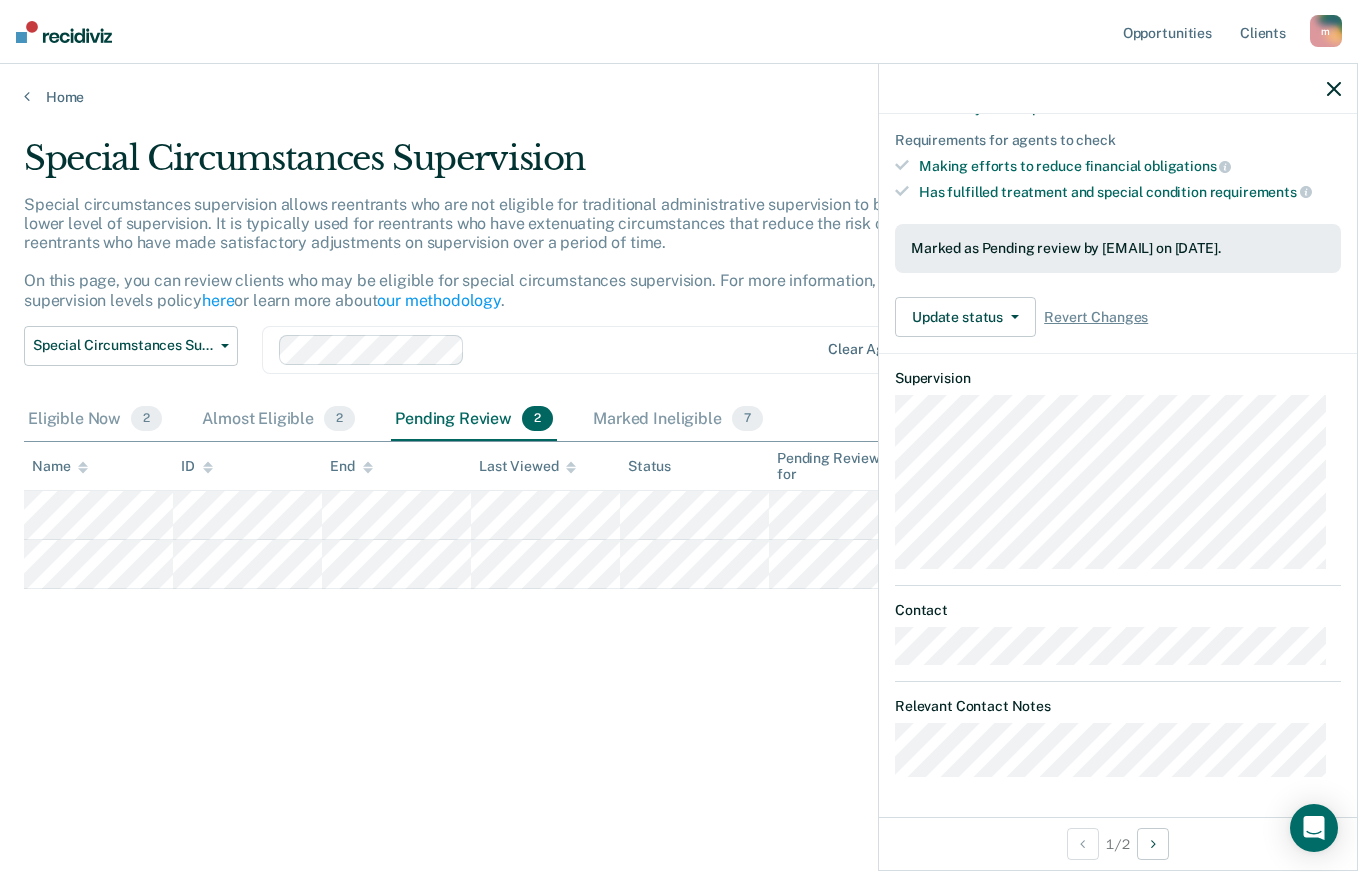 click on "Special Circumstances Supervision   Special circumstances supervision allows reentrants who are not eligible for traditional administrative supervision to be supervised at a lower level of supervision. It is typically used for reentrants who have extenuating circumstances that reduce the risk of re-offending or reentrants who have made satisfactory adjustments on supervision over a period of time. On this page, you can review clients who may be eligible for special circumstances supervision. For more information, please refer to the supervision levels policy  here  or learn more about  our methodology .  Special Circumstances Supervision Administrative Supervision Special Circumstances Supervision Clear   agents Eligible Now 2 Almost Eligible 2 Pending Review 2 Marked Ineligible 7
To pick up a draggable item, press the space bar.
While dragging, use the arrow keys to move the item.
Press space again to drop the item in its new position, or press escape to cancel.
Name ID End Last Viewed Status" at bounding box center (679, 430) 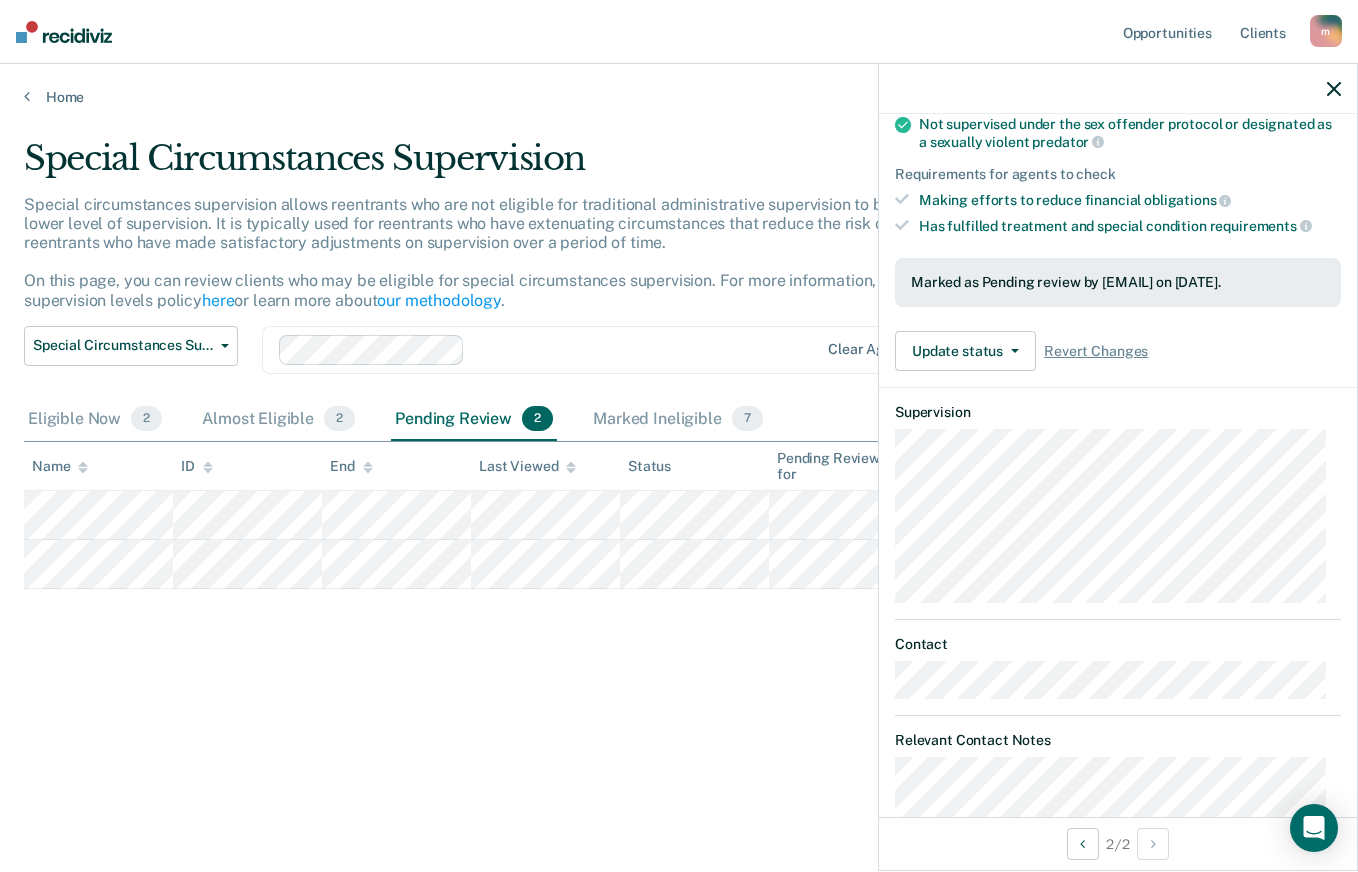 scroll, scrollTop: 0, scrollLeft: 0, axis: both 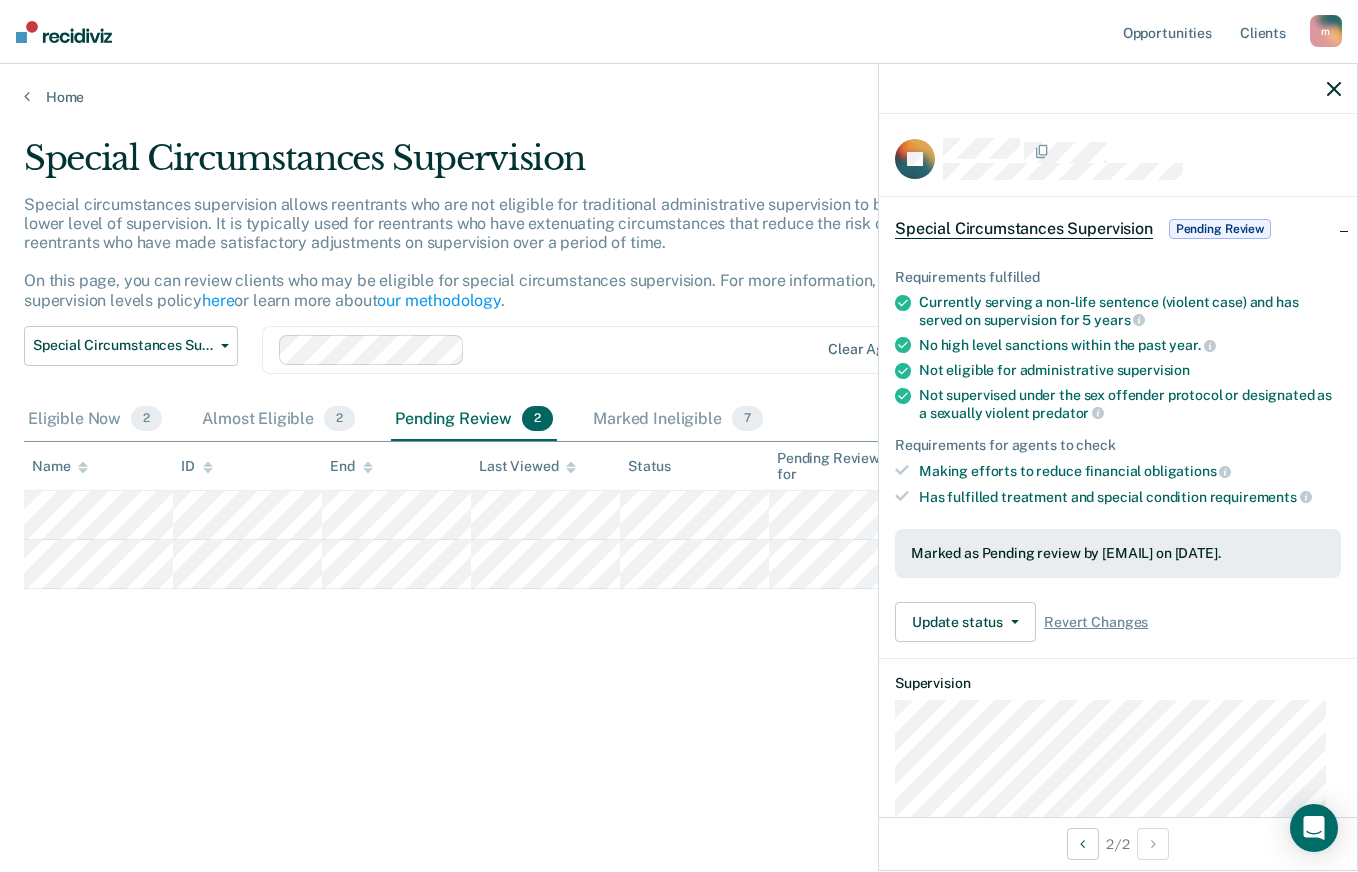 click at bounding box center [1334, 89] 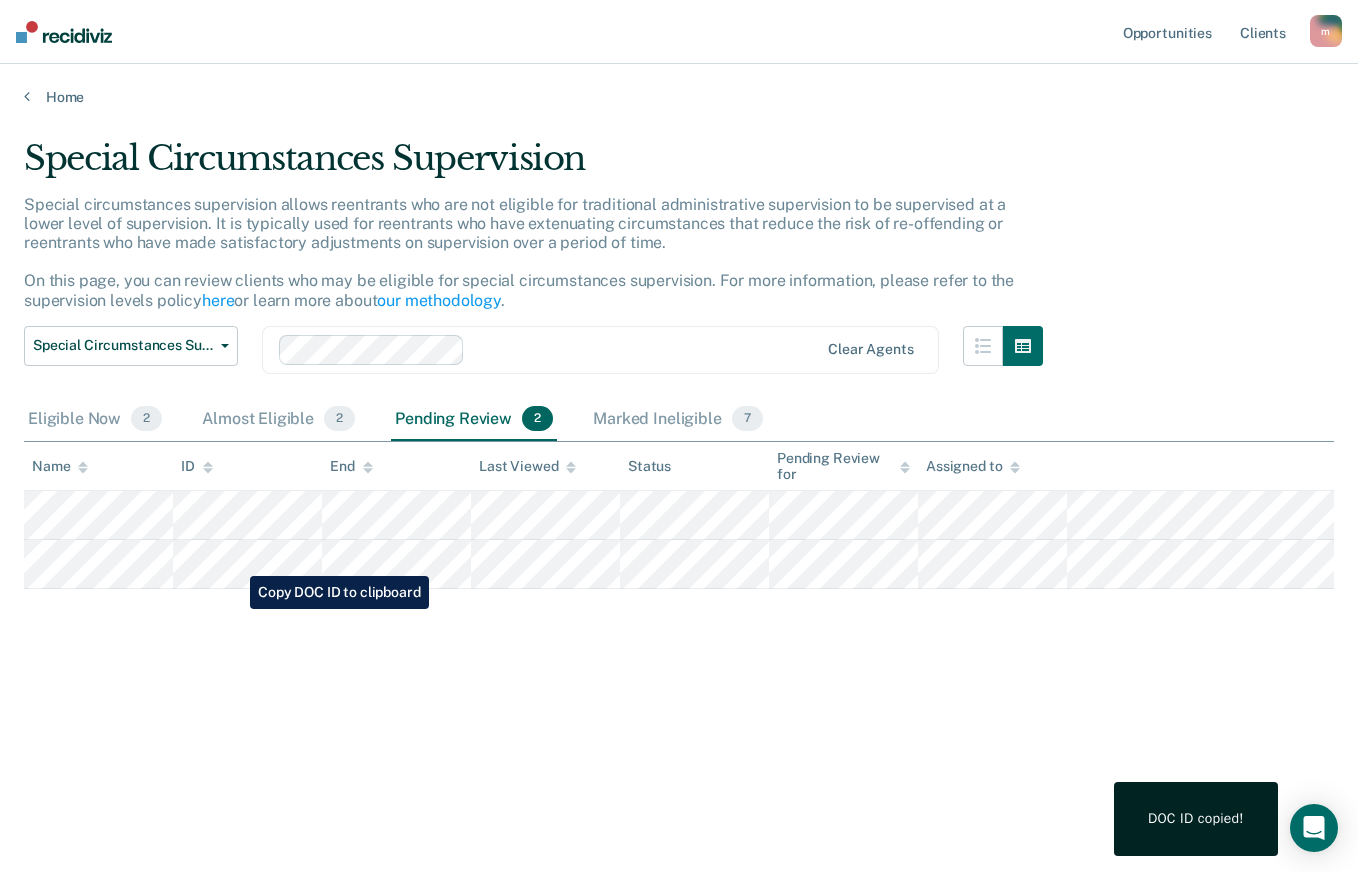 click on "Special Circumstances Supervision   Special circumstances supervision allows reentrants who are not eligible for traditional administrative supervision to be supervised at a lower level of supervision. It is typically used for reentrants who have extenuating circumstances that reduce the risk of re-offending or reentrants who have made satisfactory adjustments on supervision over a period of time. On this page, you can review clients who may be eligible for special circumstances supervision. For more information, please refer to the supervision levels policy  here  or learn more about  our methodology .  Special Circumstances Supervision Administrative Supervision Special Circumstances Supervision Clear   agents Eligible Now 2 Almost Eligible 2 Pending Review 2 Marked Ineligible 7
To pick up a draggable item, press the space bar.
While dragging, use the arrow keys to move the item.
Press space again to drop the item in its new position, or press escape to cancel.
Name ID End Last Viewed Status" at bounding box center [679, 462] 